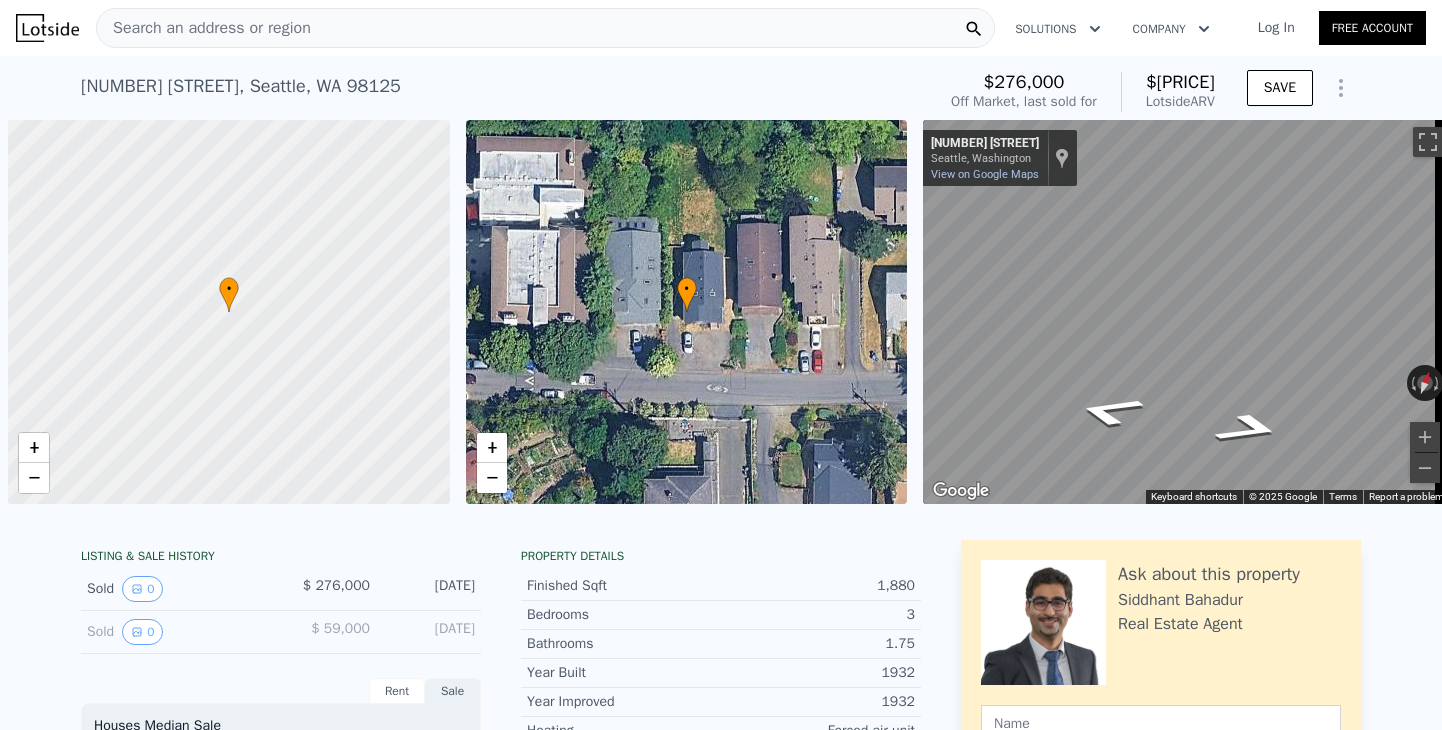 click on "Search an address or region" at bounding box center [204, 28] 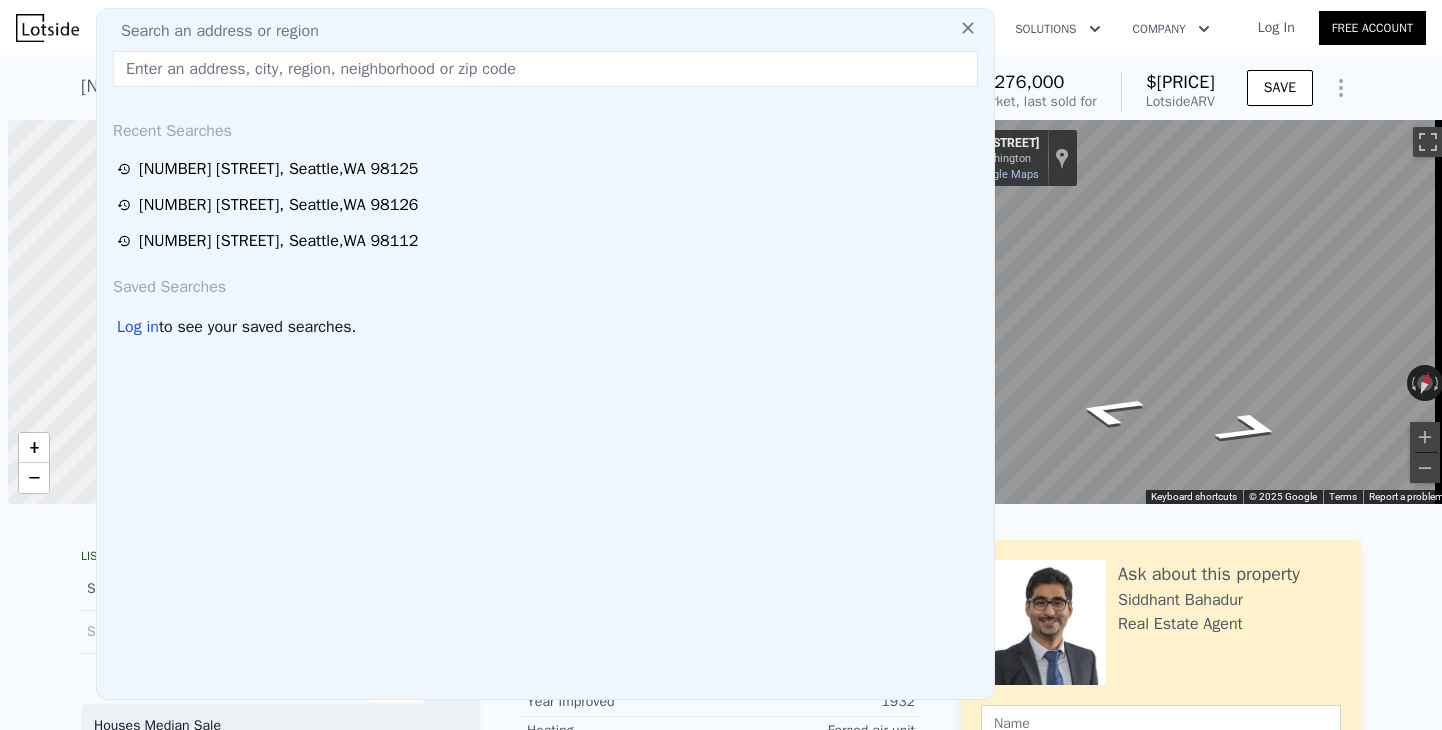 scroll, scrollTop: 0, scrollLeft: 0, axis: both 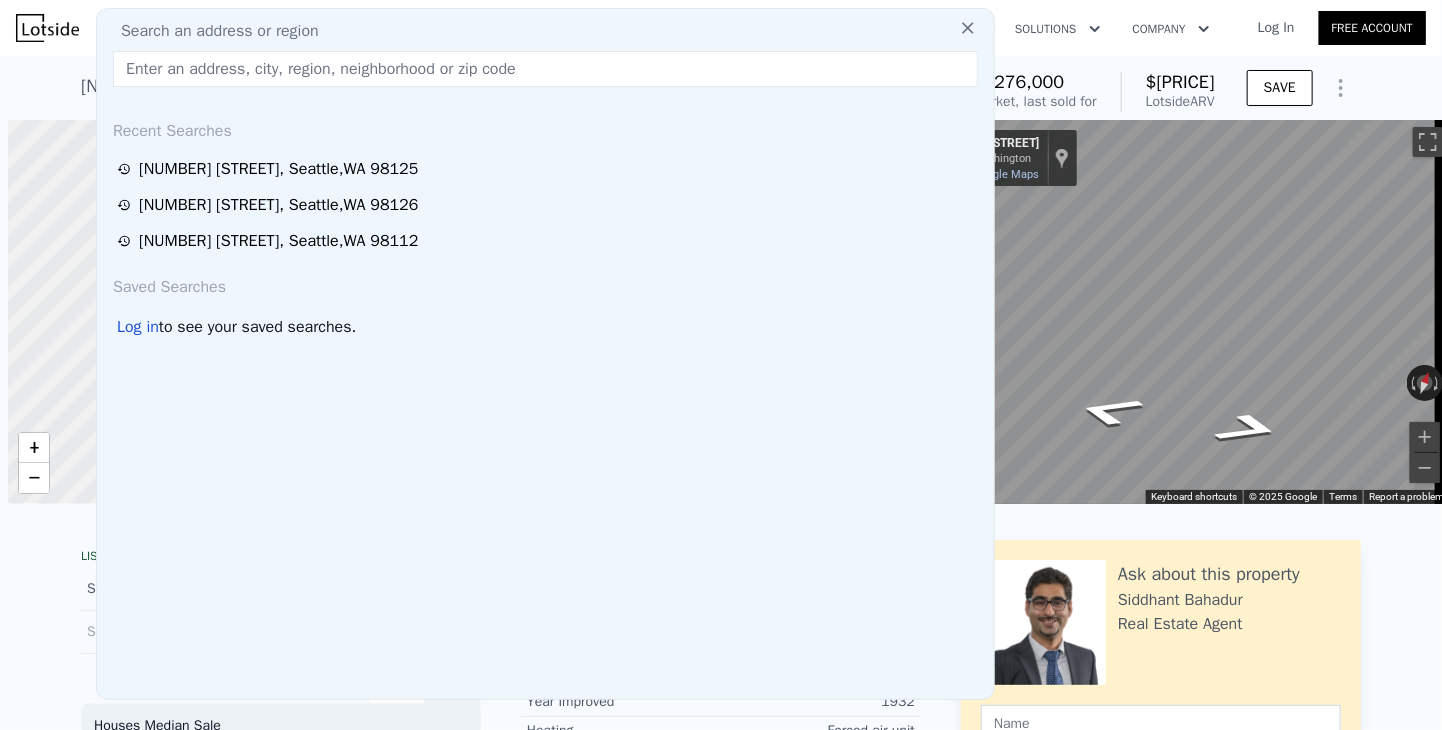 click on "Search an address or region" at bounding box center [212, 31] 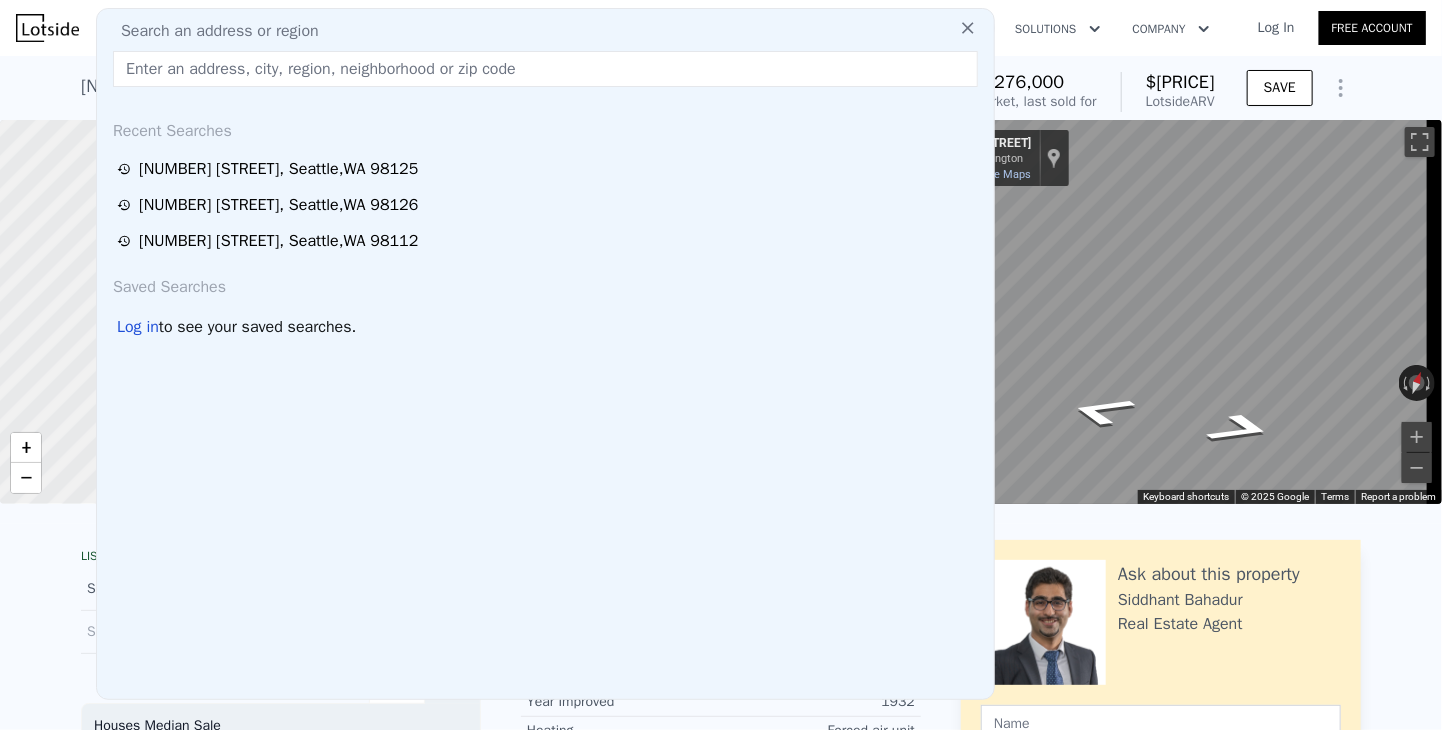 click at bounding box center [545, 69] 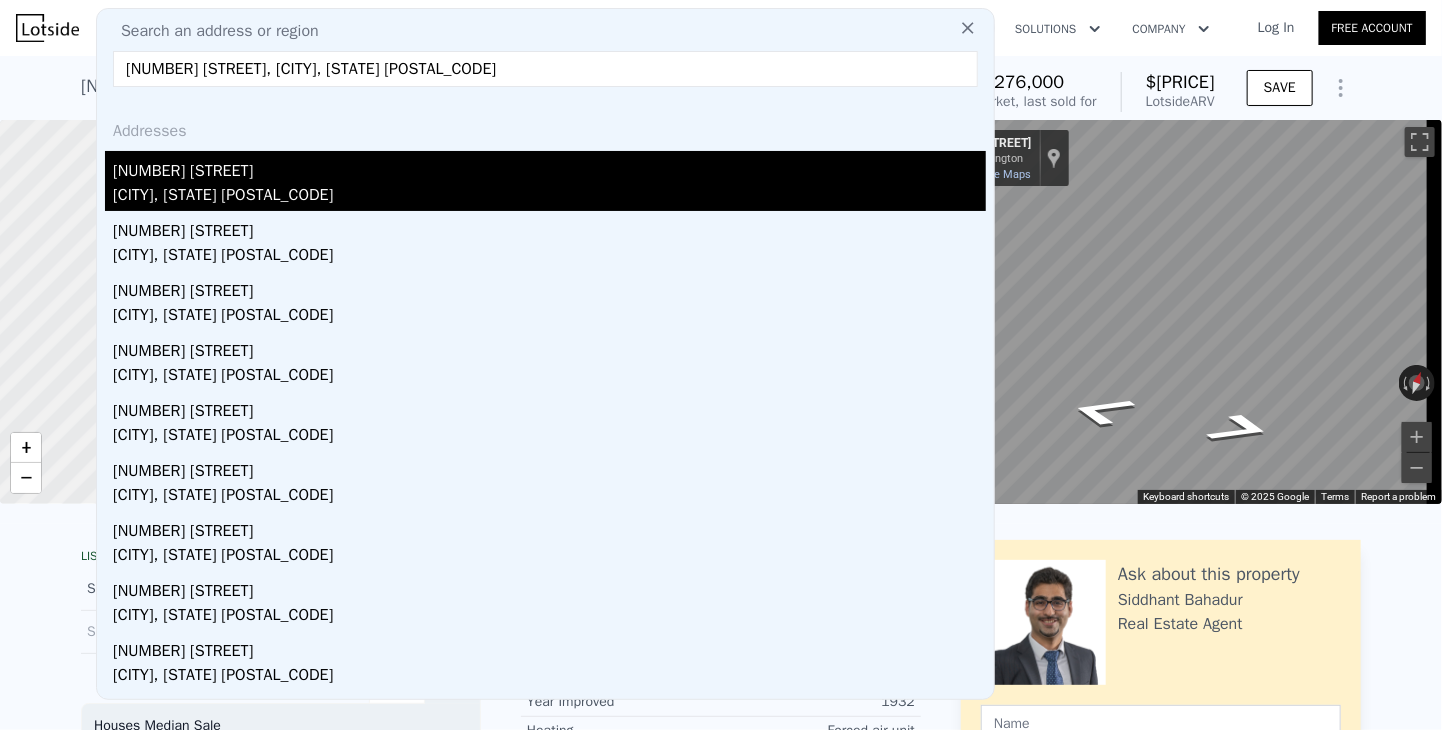 type on "[NUMBER] [STREET], [CITY], [STATE] [POSTAL_CODE]" 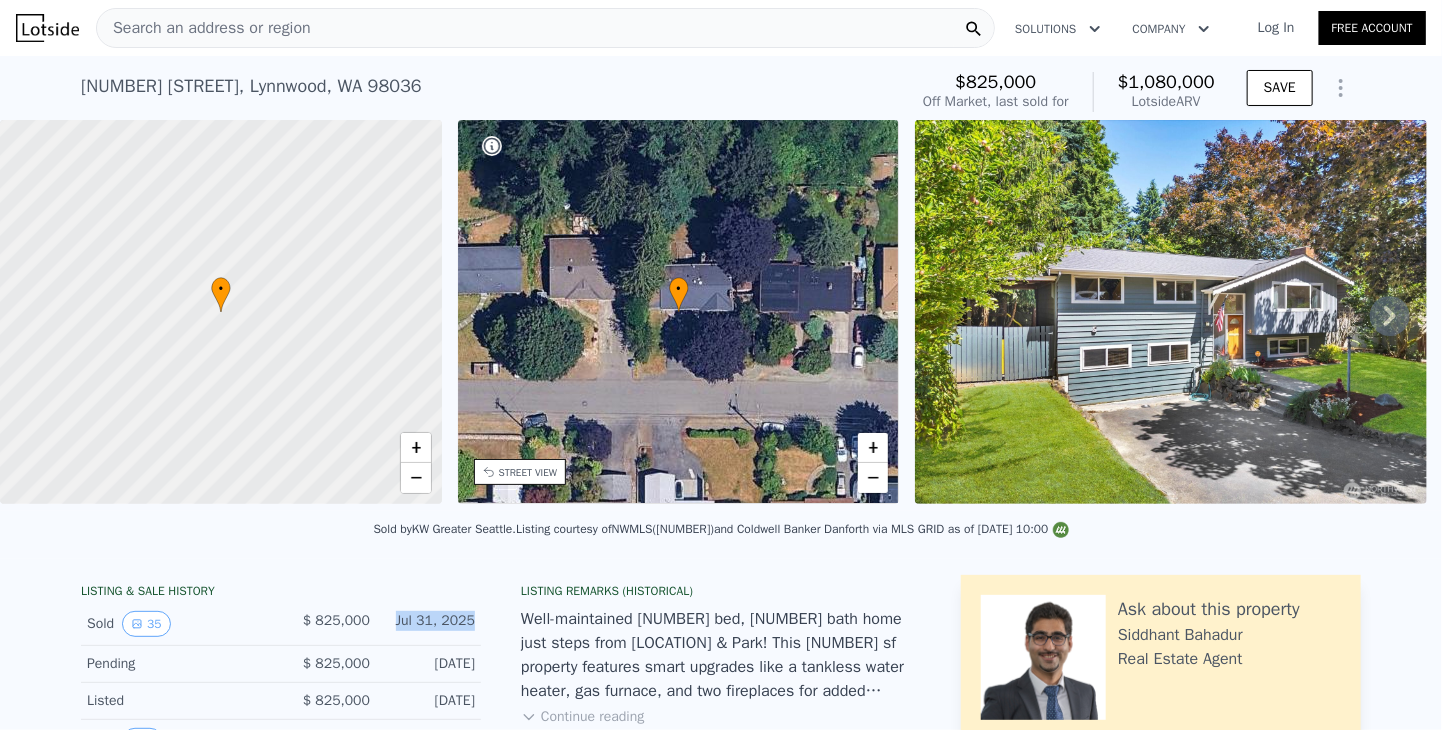 drag, startPoint x: 395, startPoint y: 629, endPoint x: 472, endPoint y: 628, distance: 77.00649 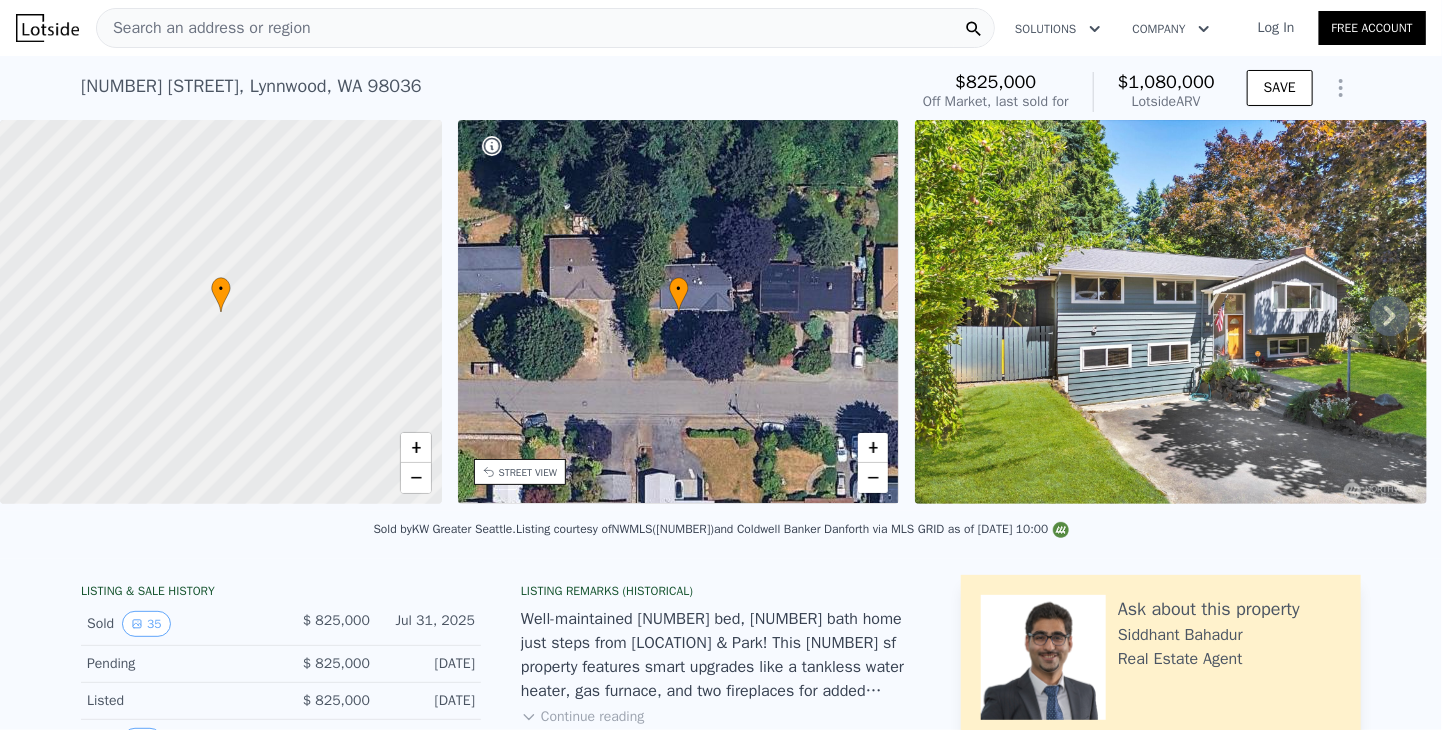 click on "Search an address or region" at bounding box center [204, 28] 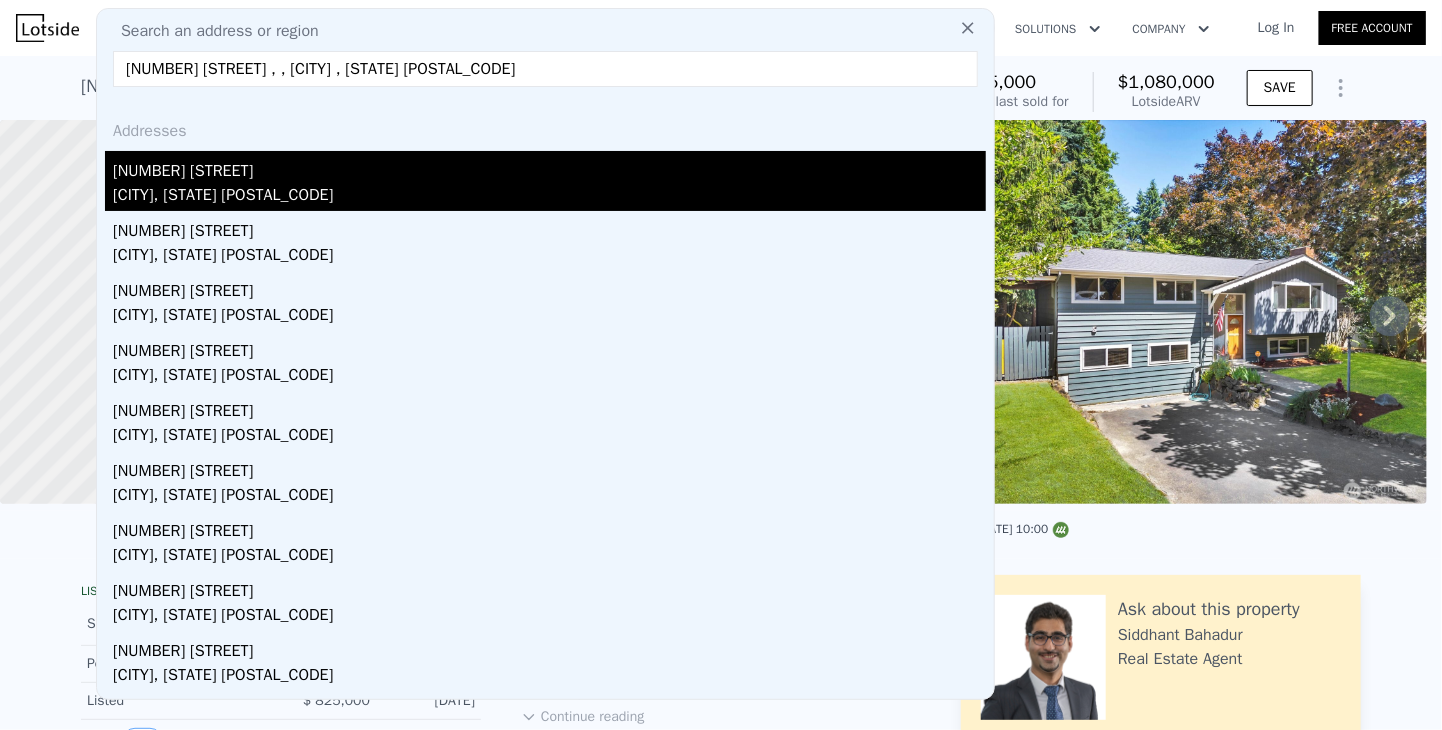type on "[NUMBER] [STREET] , , [CITY] , [STATE] [POSTAL_CODE]" 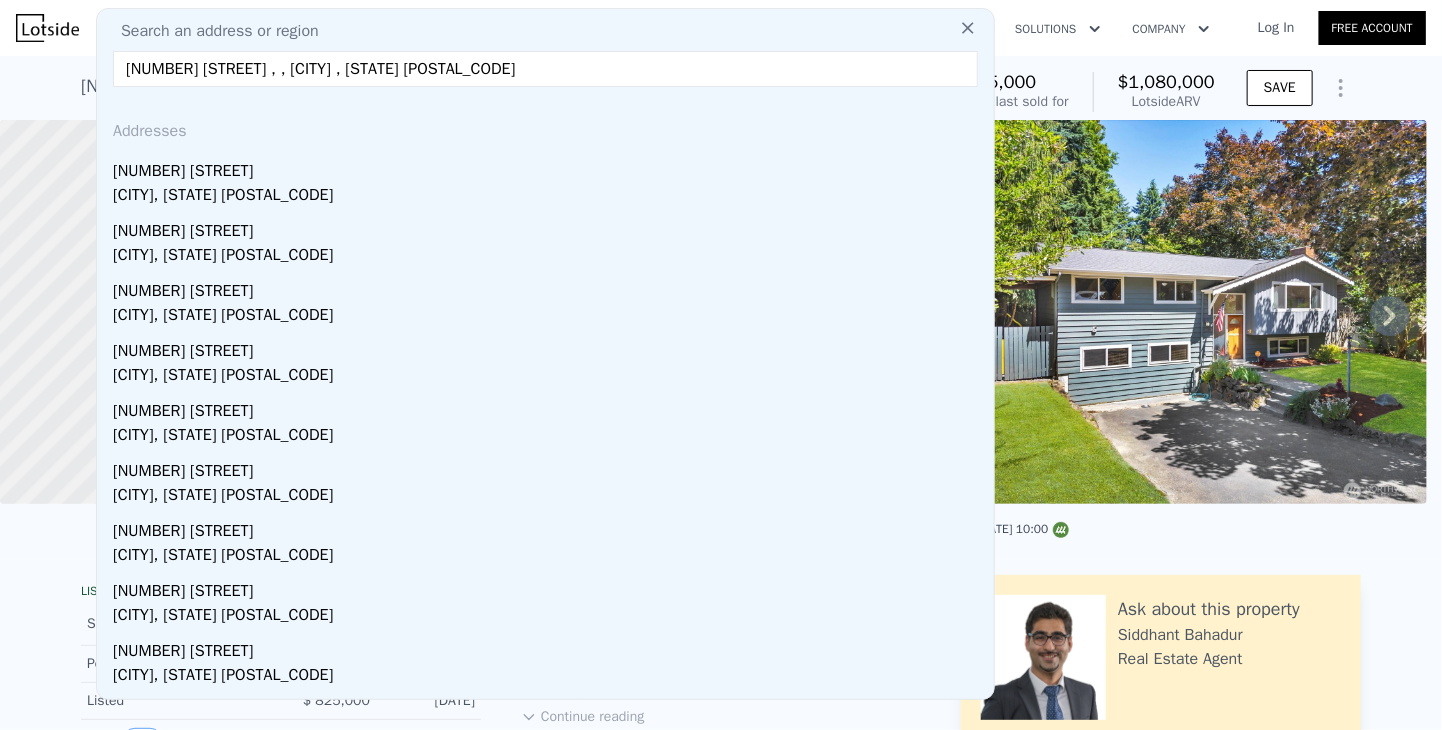 drag, startPoint x: 152, startPoint y: 177, endPoint x: 284, endPoint y: 1, distance: 220 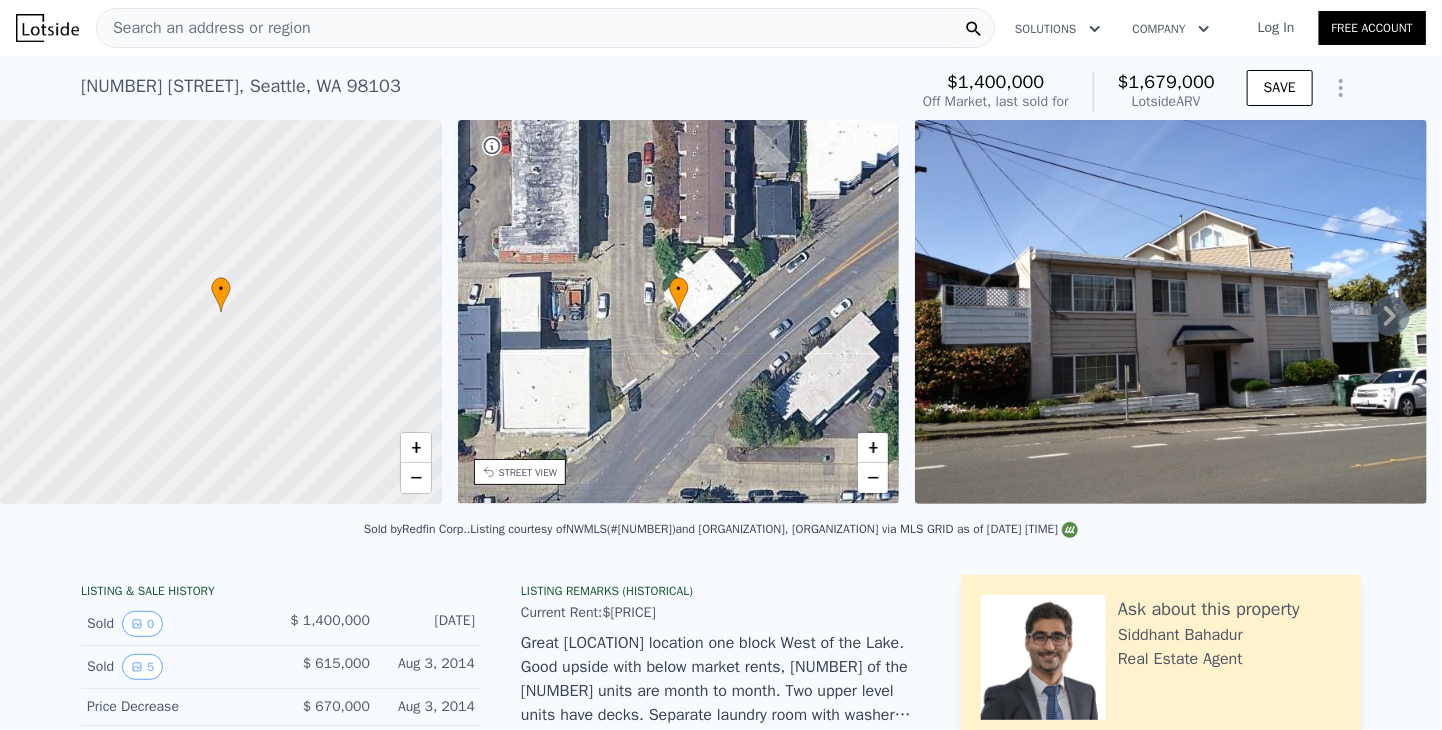 click on "$1,679,000" at bounding box center (1166, 82) 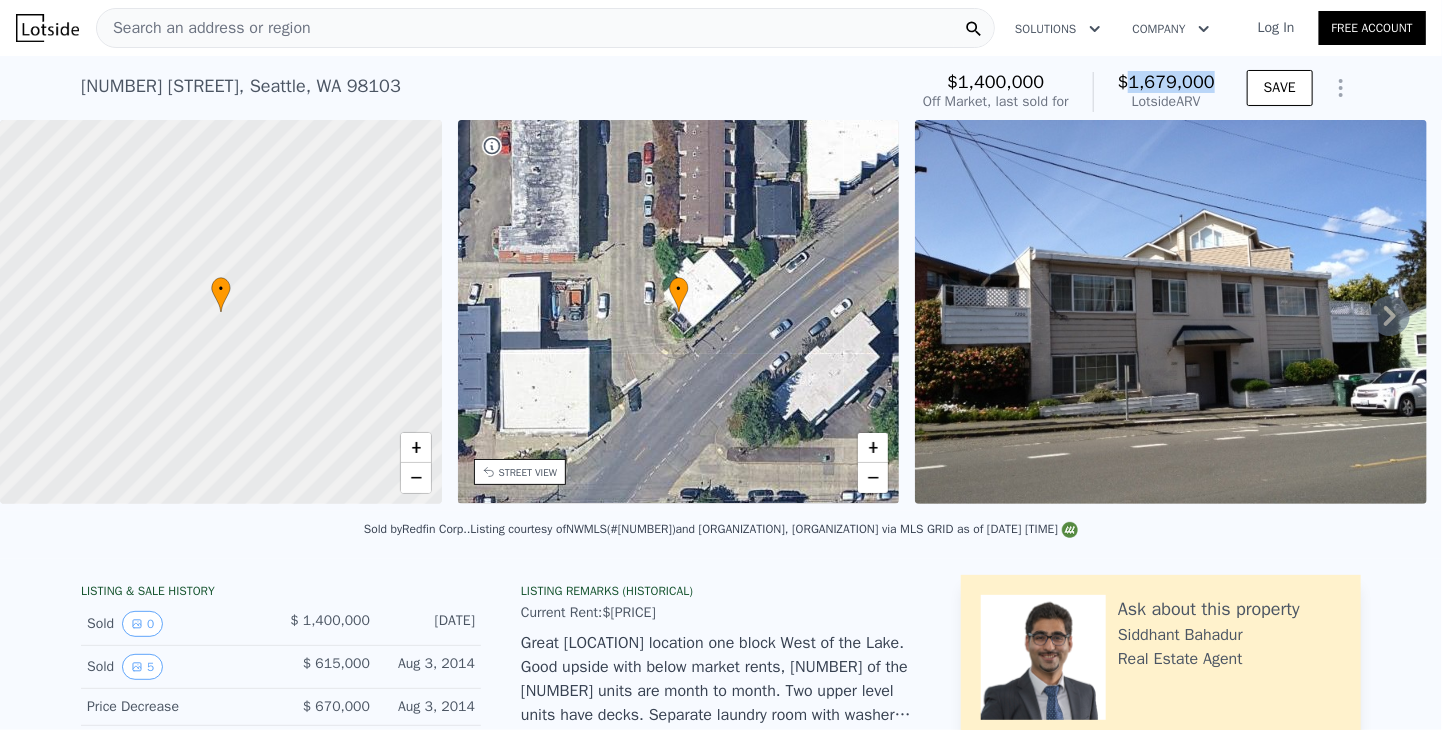 drag, startPoint x: 1126, startPoint y: 78, endPoint x: 1220, endPoint y: 83, distance: 94.13288 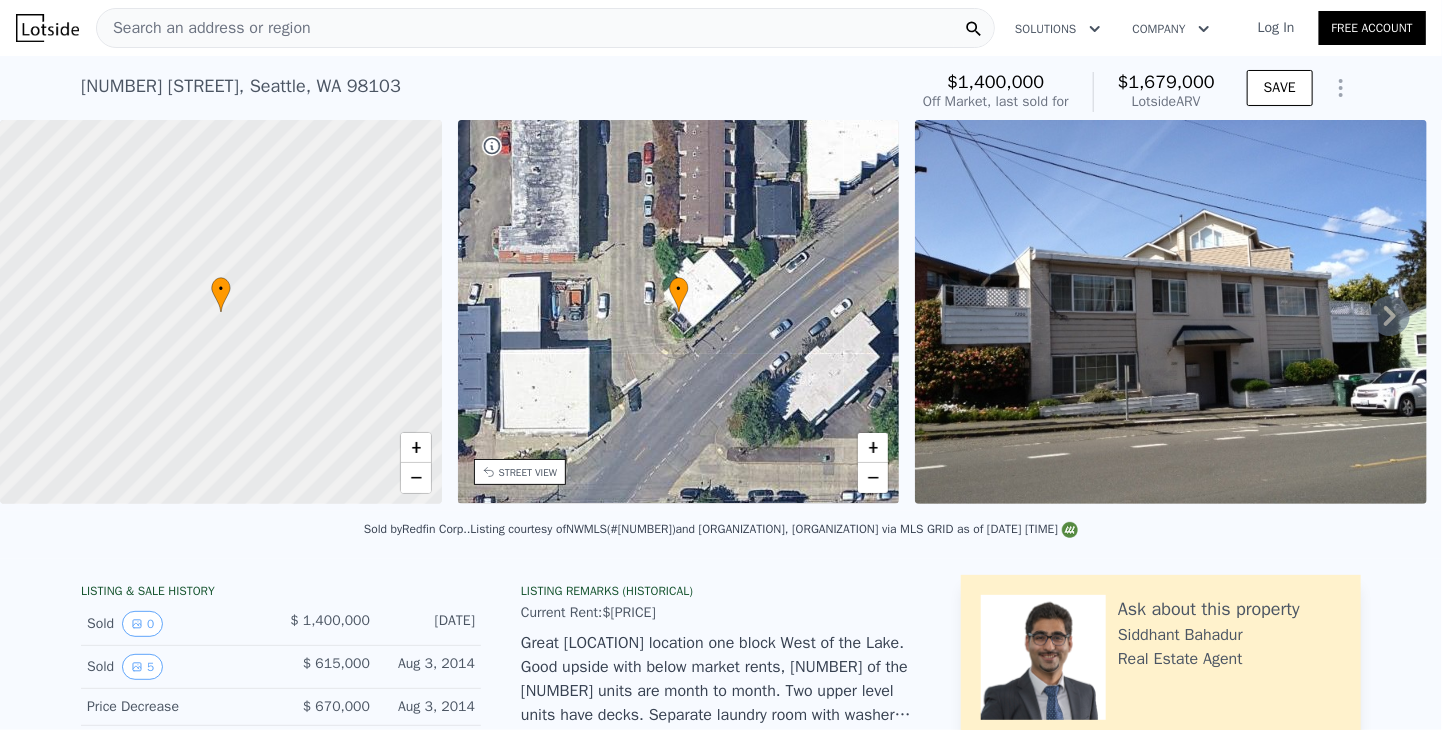 click on "Search an address or region" at bounding box center [204, 28] 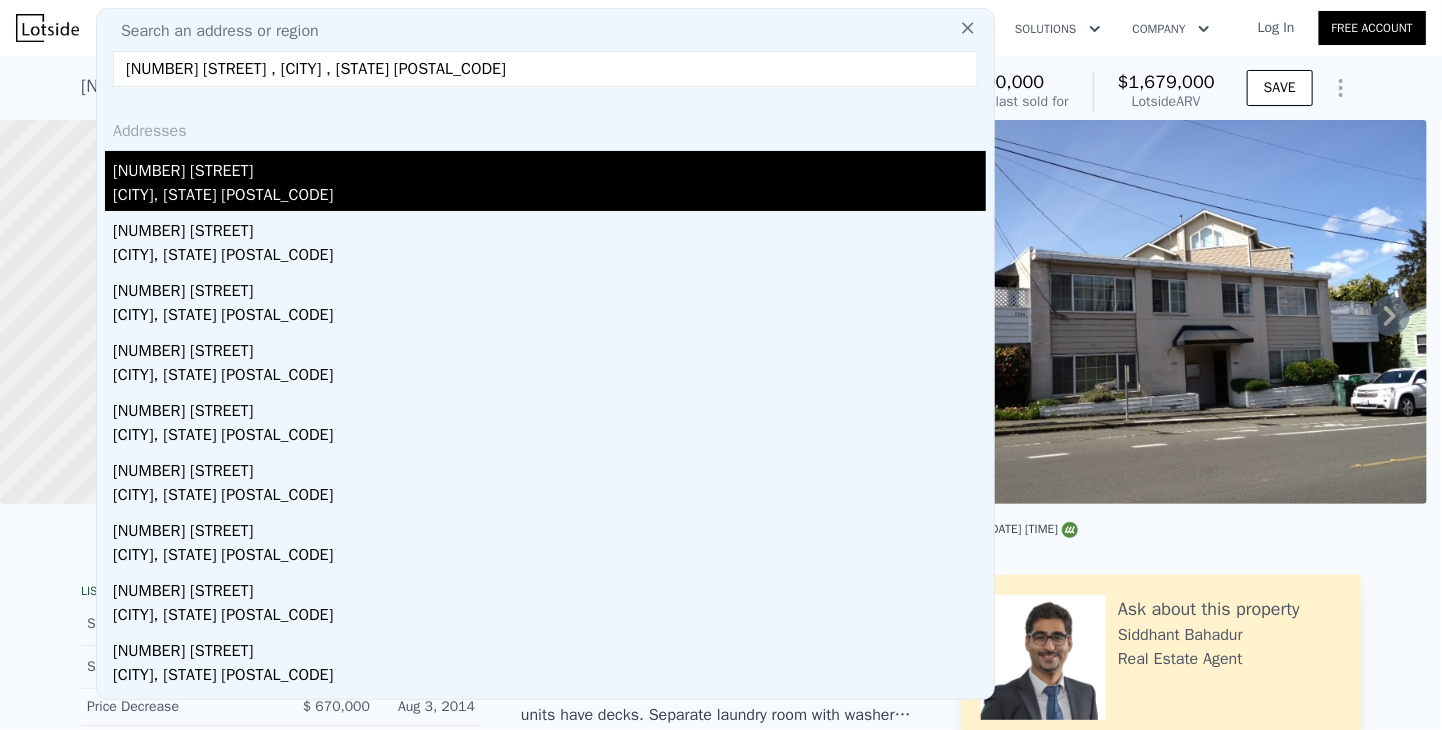 type on "[NUMBER] [STREET] , [CITY] , [STATE] [POSTAL_CODE]" 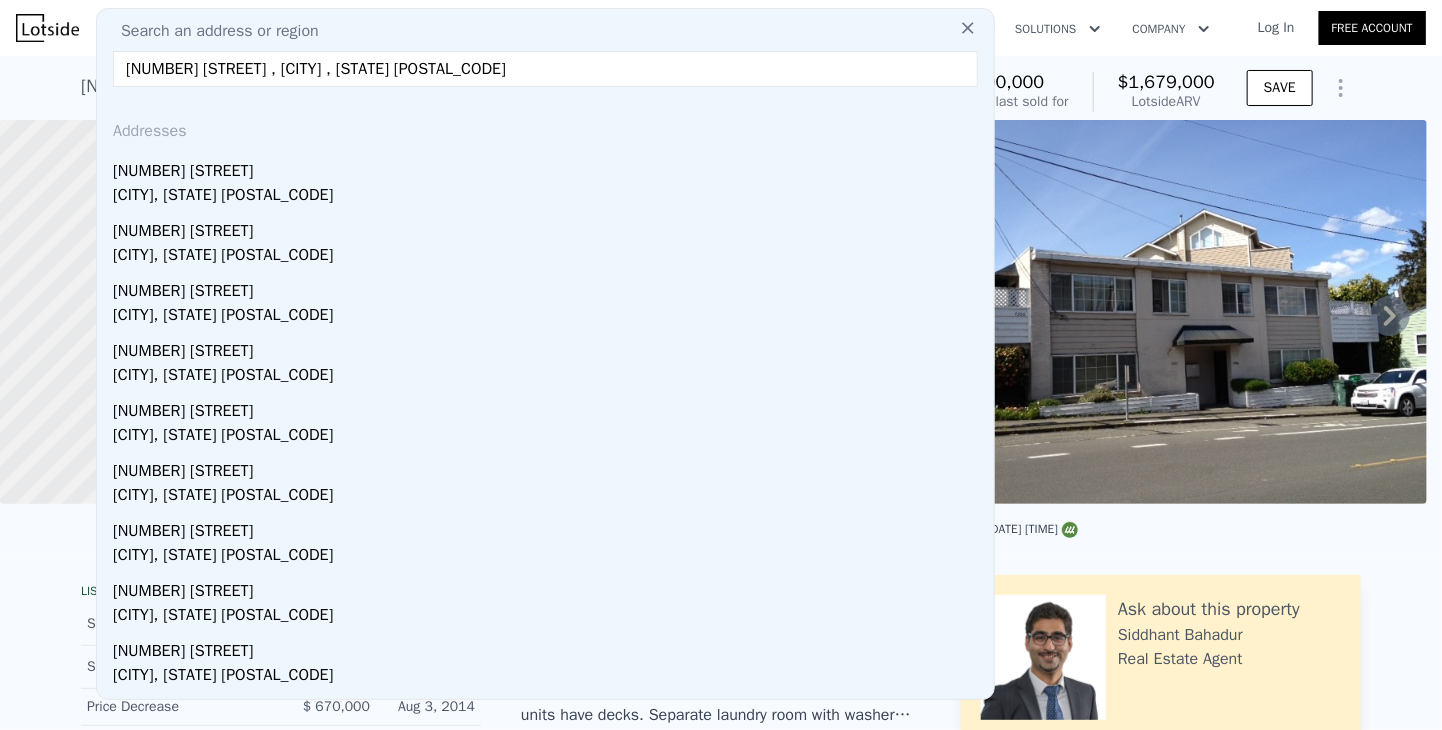 drag, startPoint x: 156, startPoint y: 181, endPoint x: 1202, endPoint y: 104, distance: 1048.8303 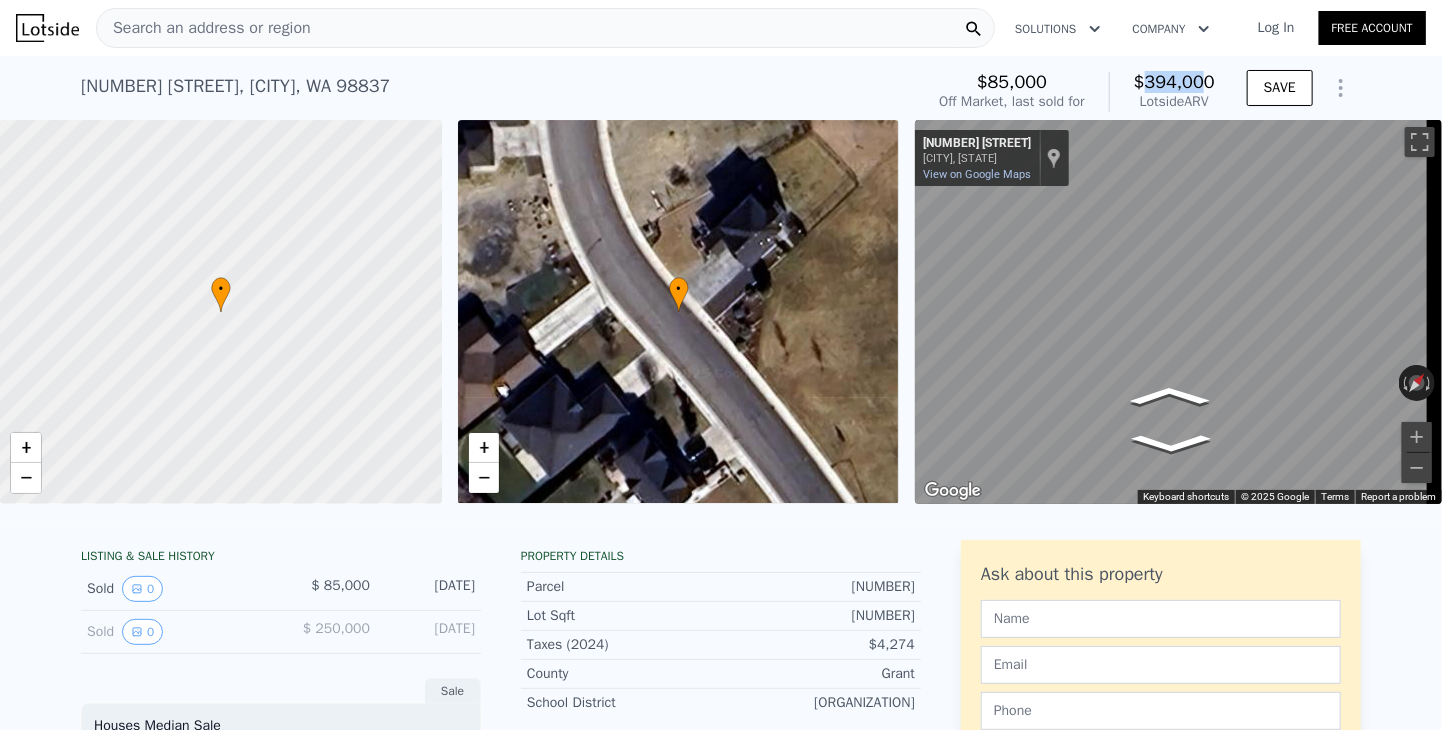 drag, startPoint x: 1144, startPoint y: 80, endPoint x: 1208, endPoint y: 82, distance: 64.03124 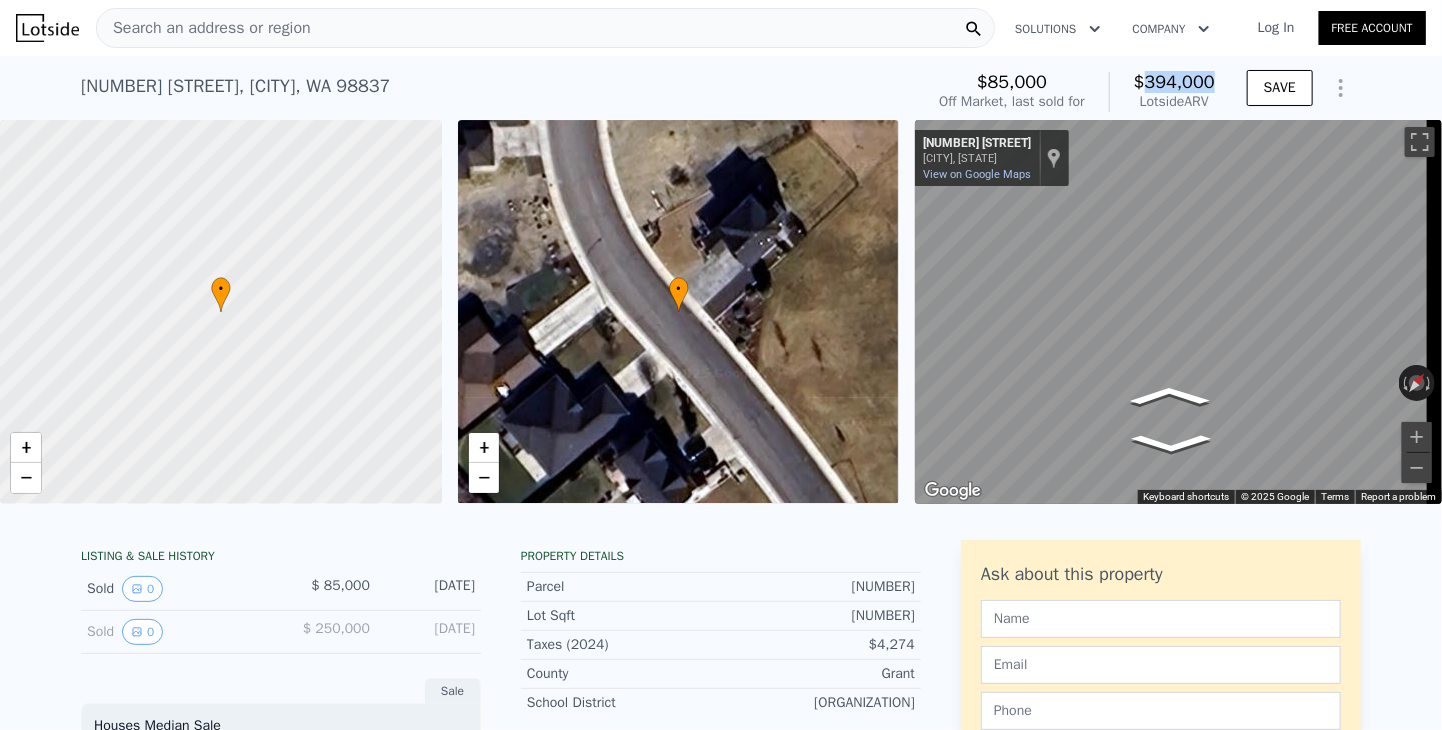 copy on "394,000" 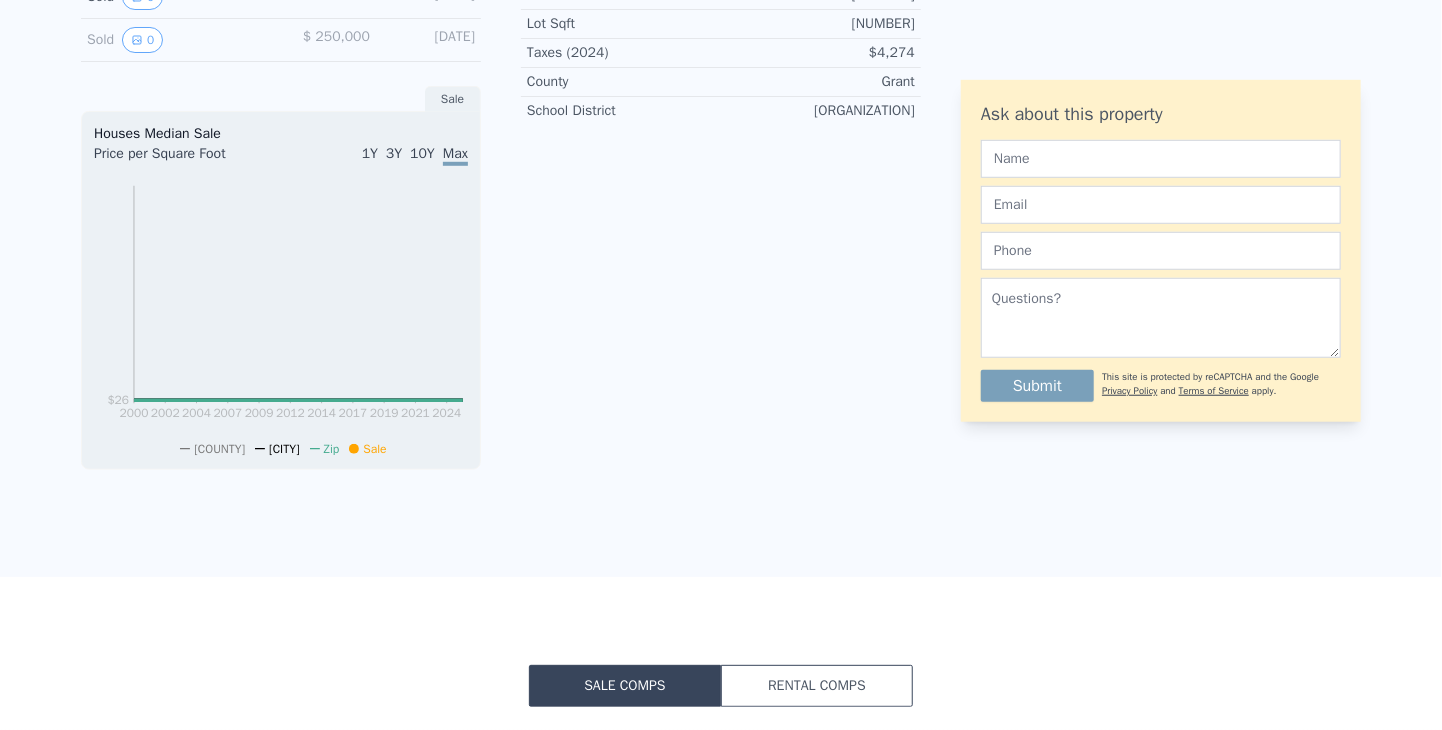 scroll, scrollTop: 0, scrollLeft: 0, axis: both 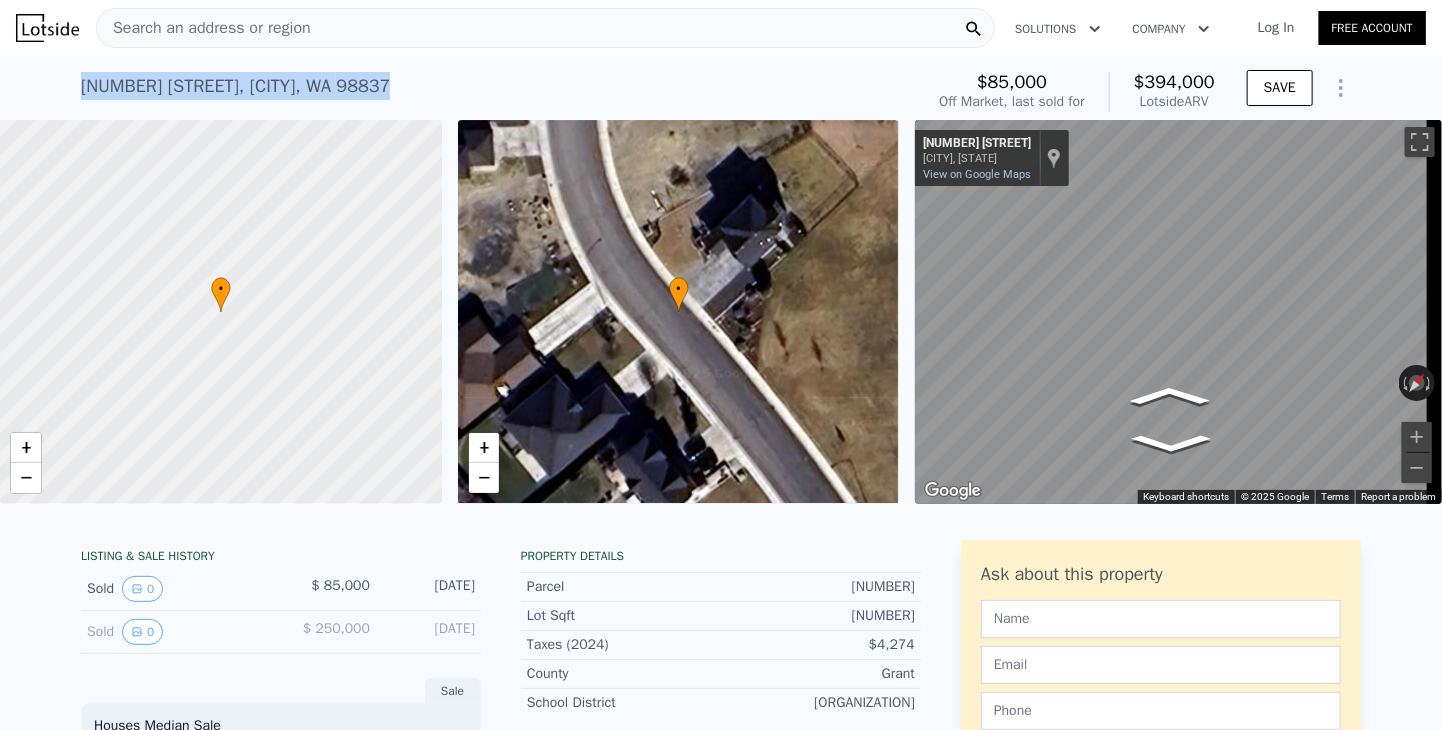drag, startPoint x: 432, startPoint y: 85, endPoint x: 56, endPoint y: 65, distance: 376.53152 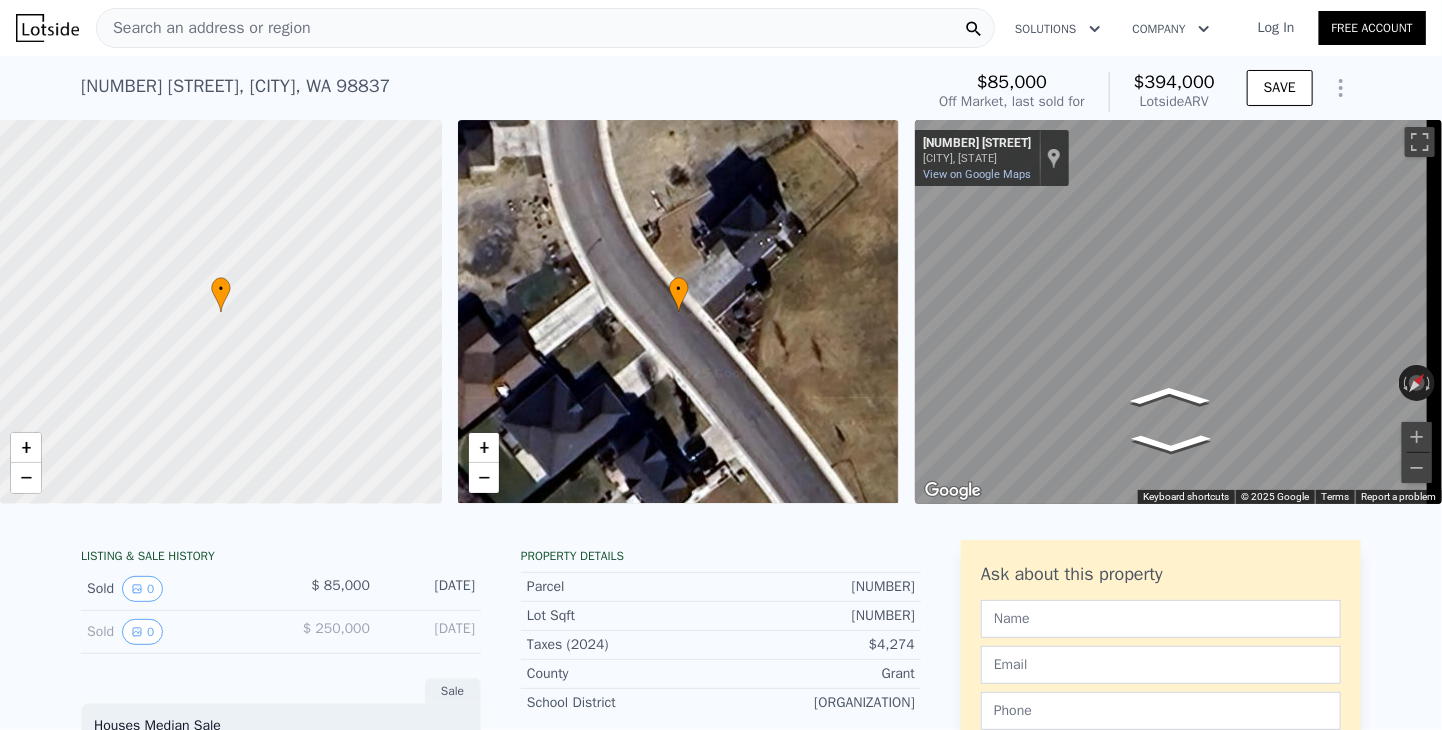 click on "Search an address or region" at bounding box center (204, 28) 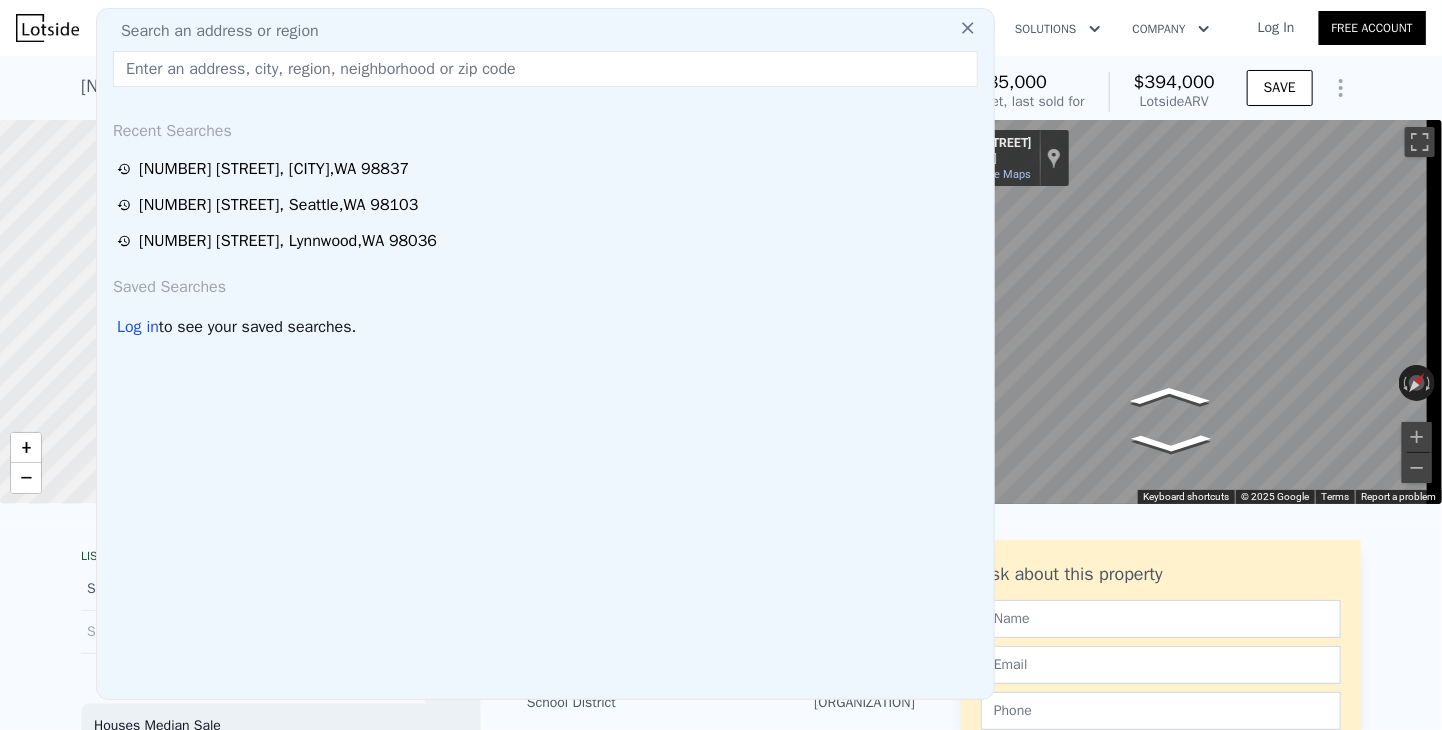 click at bounding box center (545, 69) 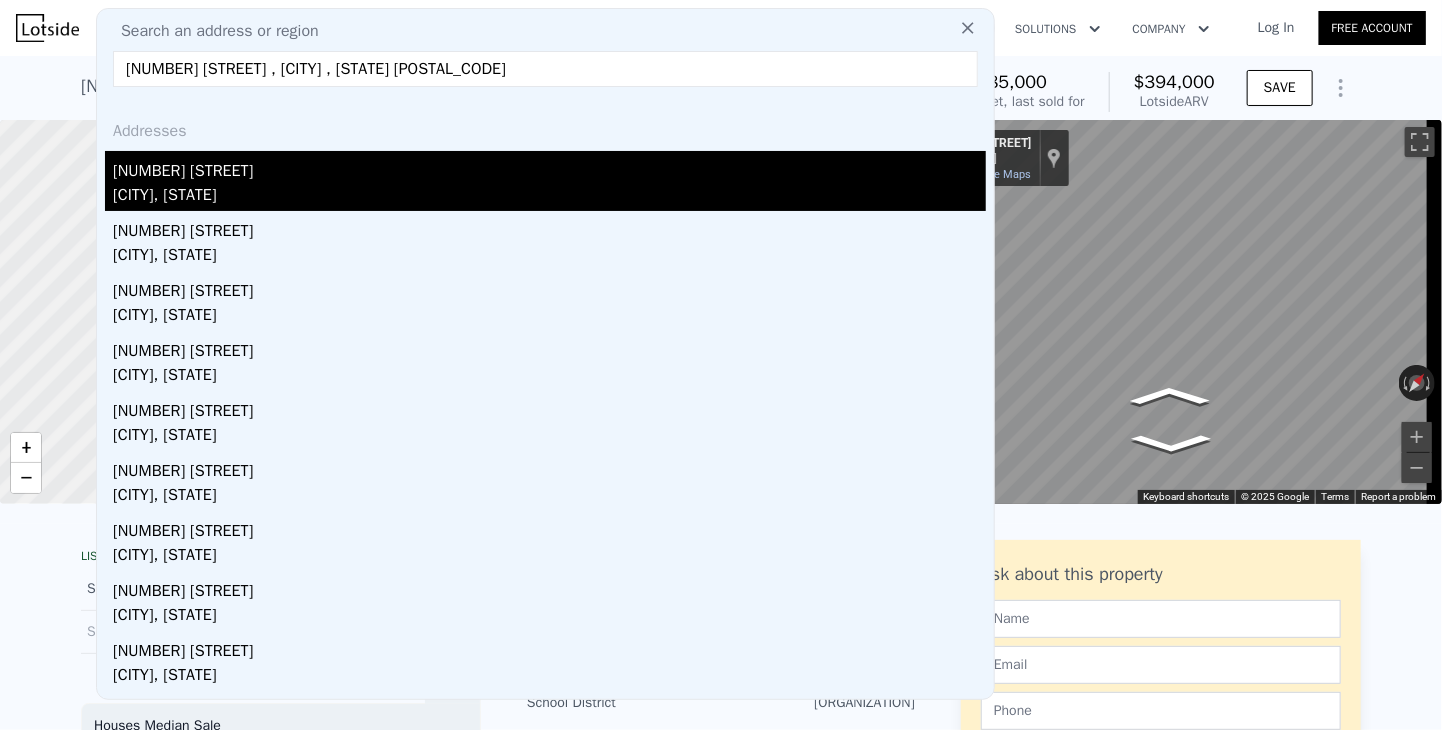 type on "[NUMBER] [STREET] , [CITY] , [STATE] [POSTAL_CODE]" 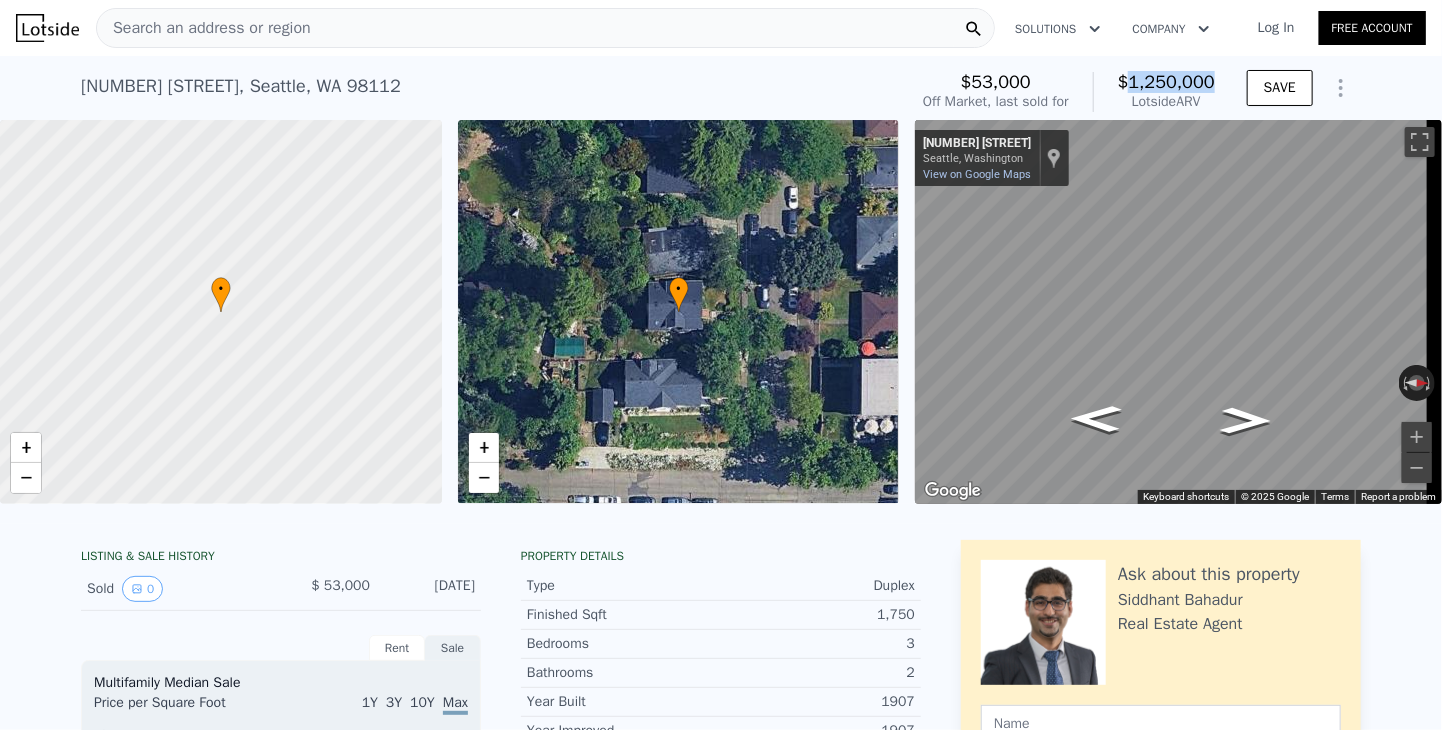 drag, startPoint x: 1128, startPoint y: 77, endPoint x: 1212, endPoint y: 82, distance: 84.14868 